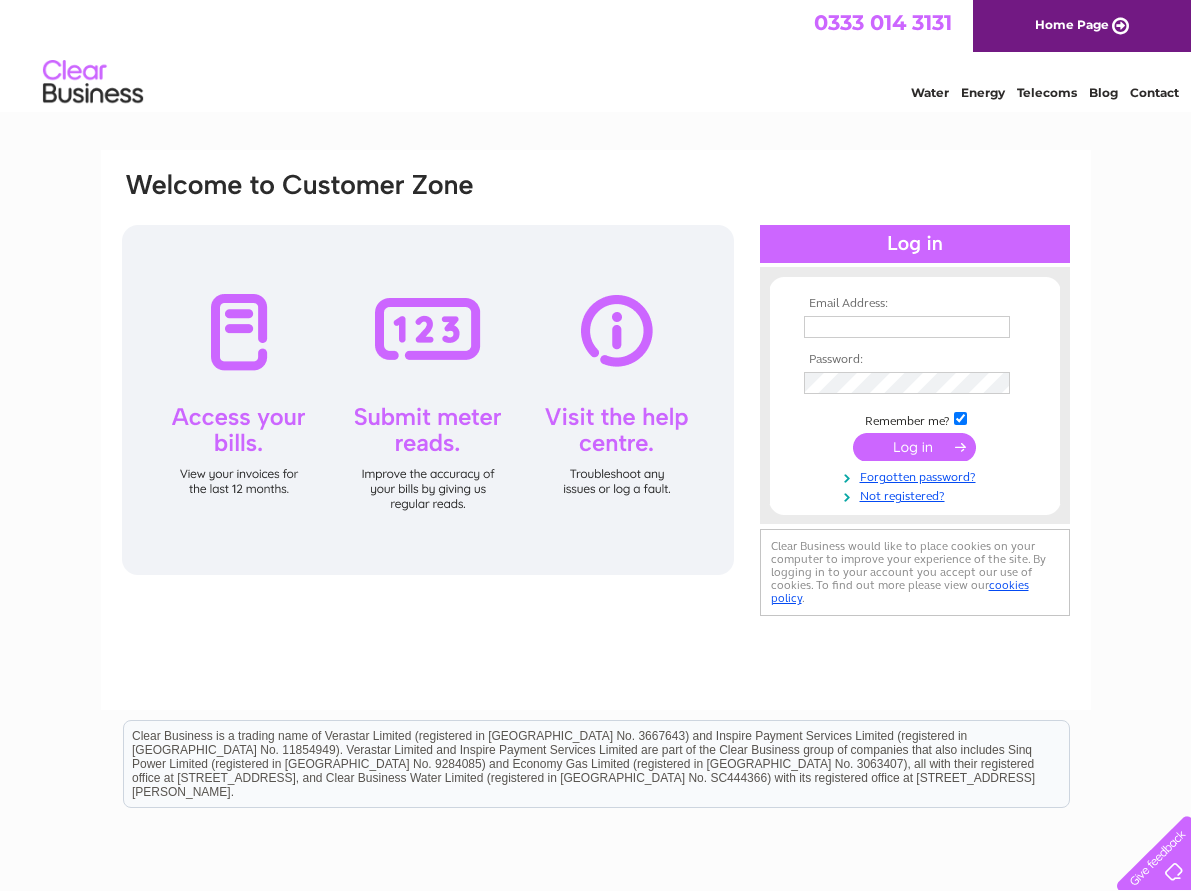 scroll, scrollTop: 0, scrollLeft: 0, axis: both 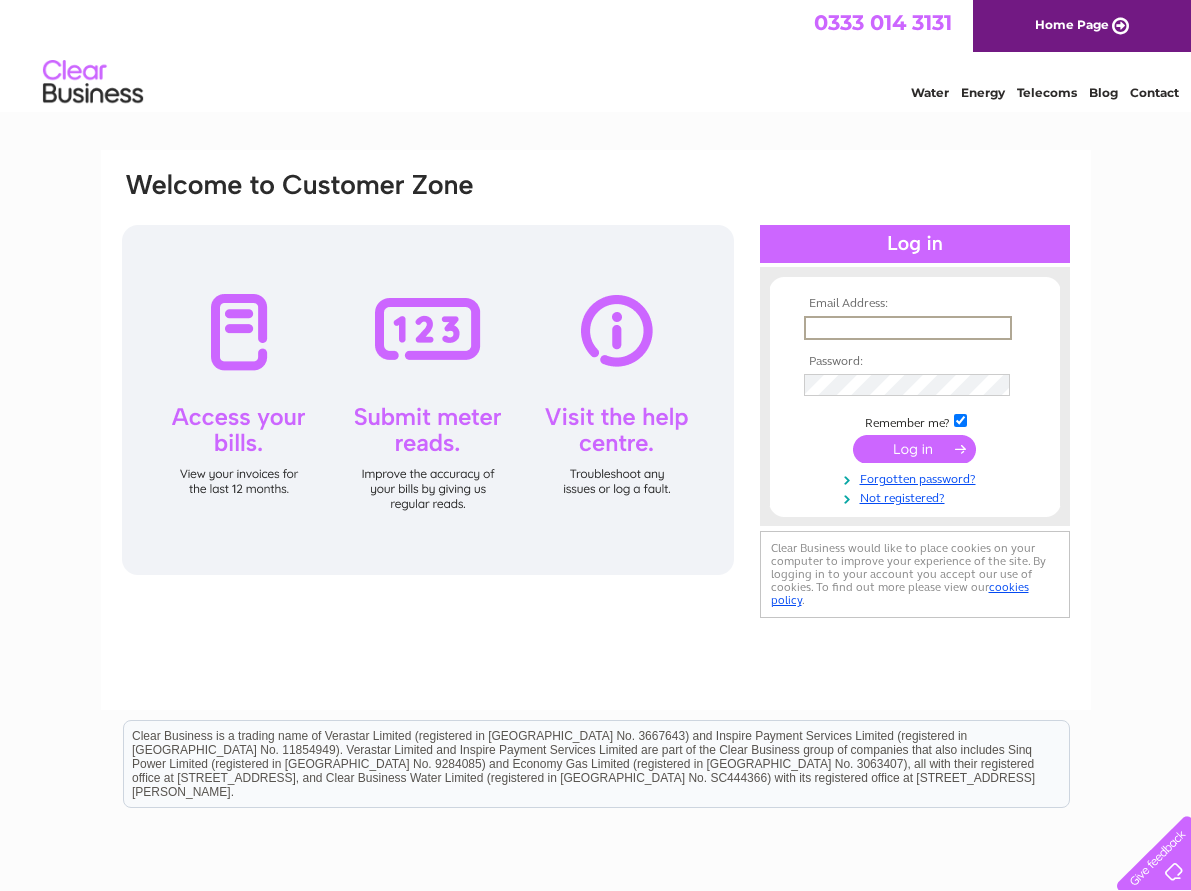 click at bounding box center [908, 328] 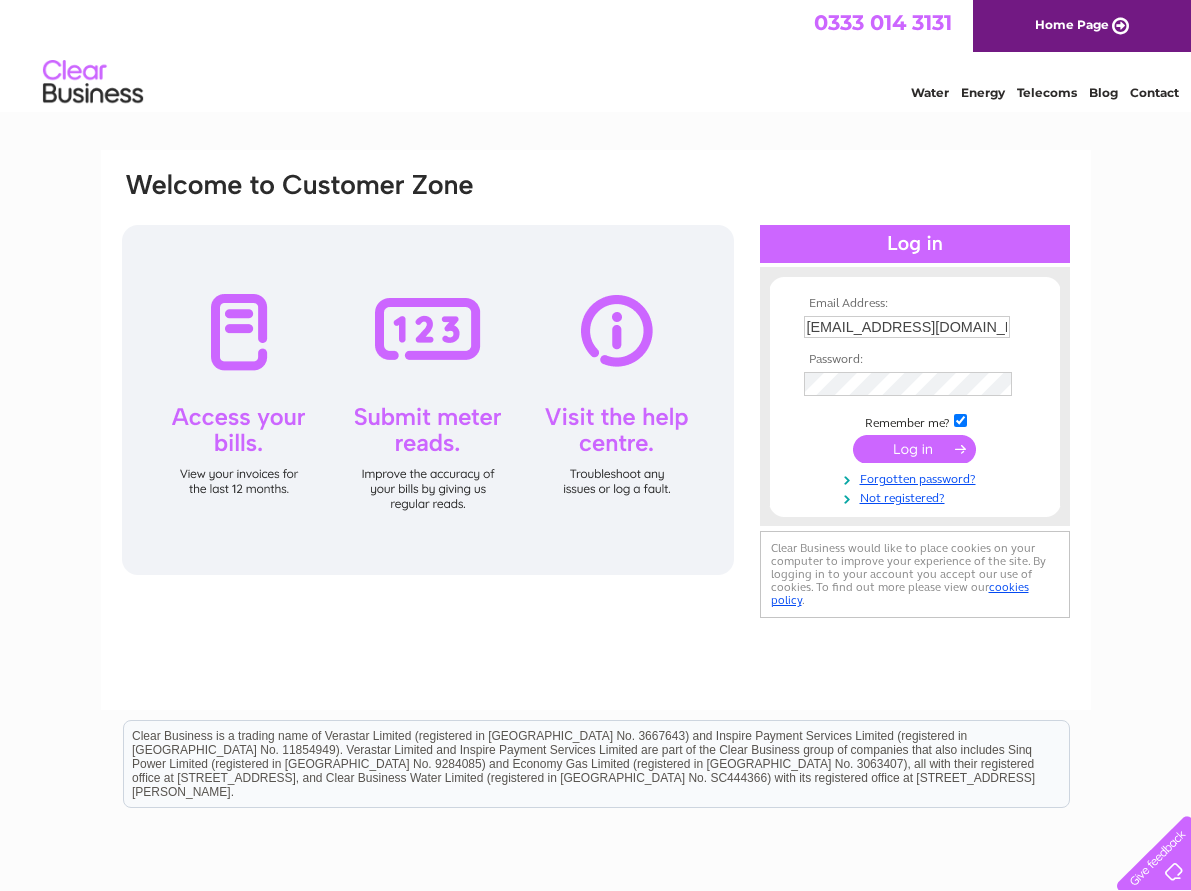 click at bounding box center [914, 449] 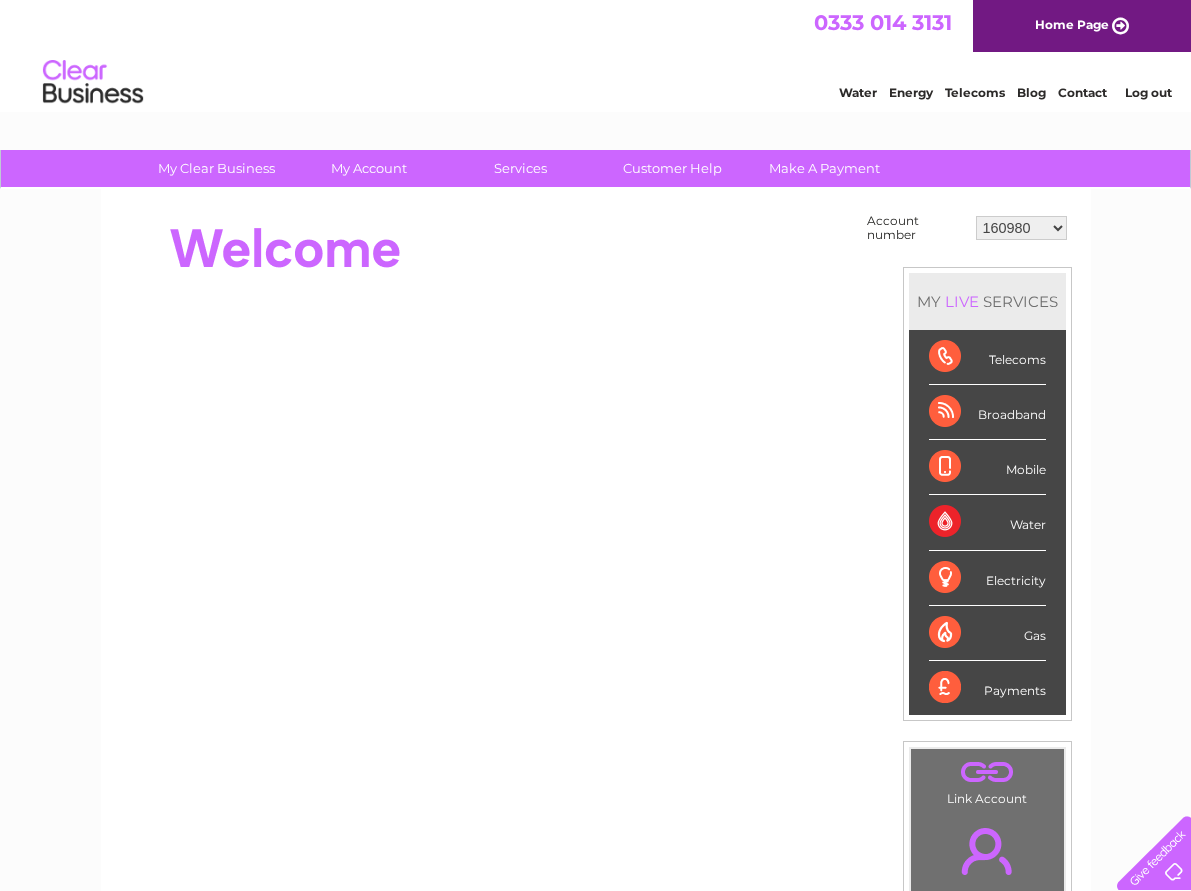 scroll, scrollTop: 0, scrollLeft: 0, axis: both 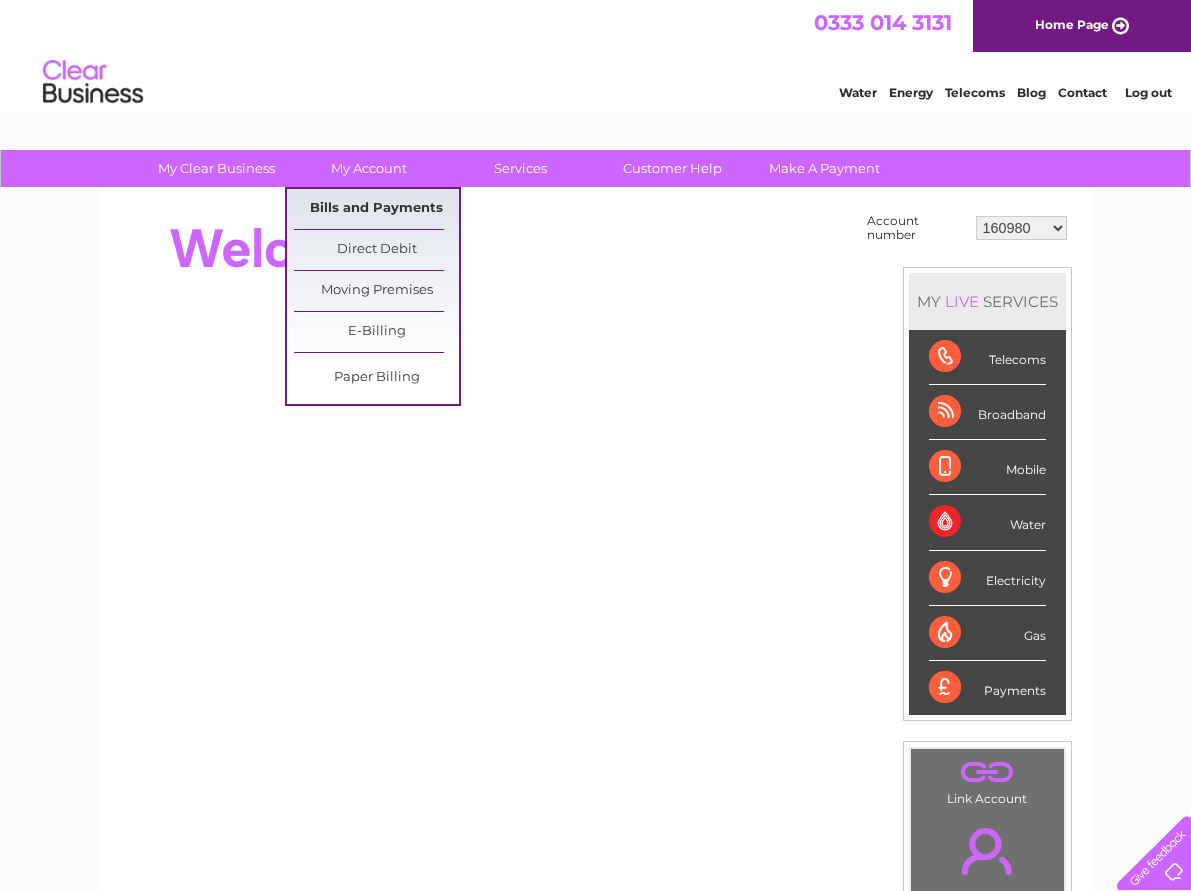 click on "Bills and Payments" at bounding box center [376, 209] 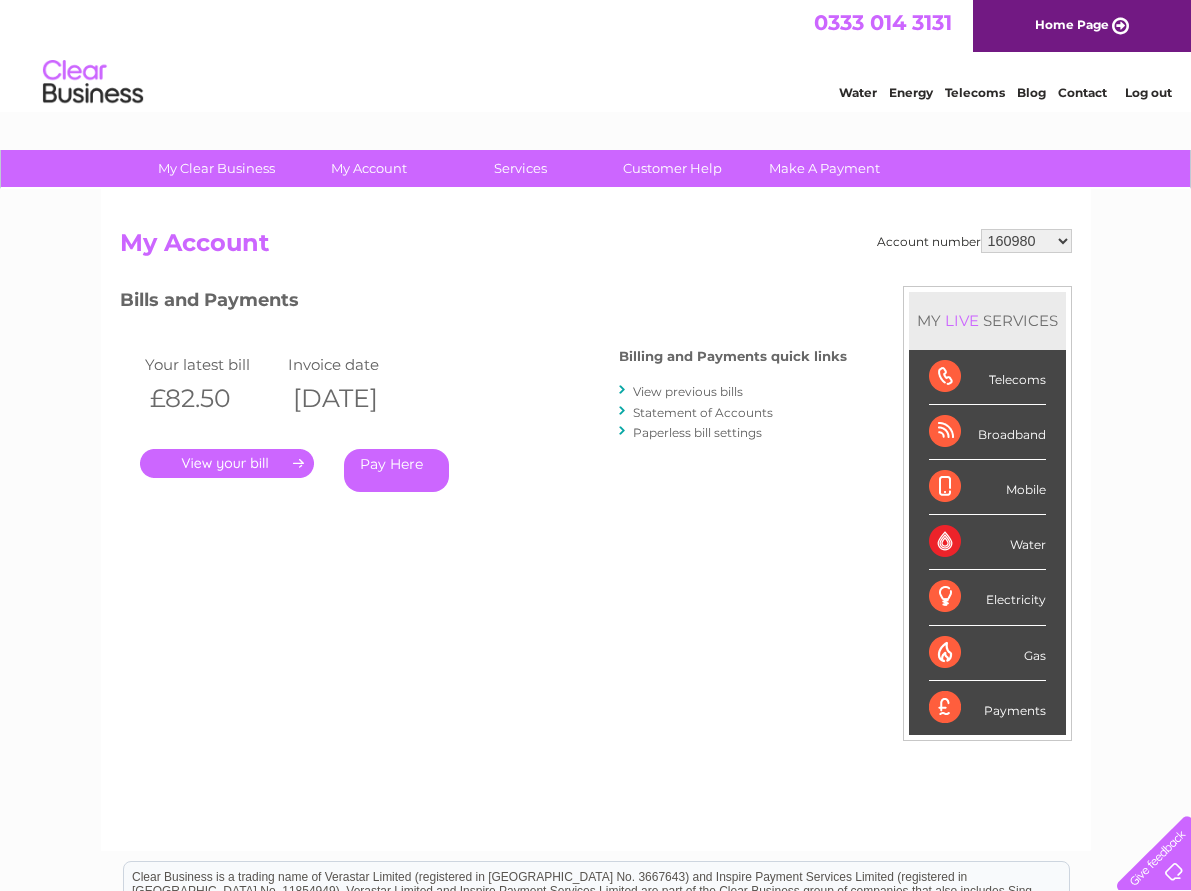 scroll, scrollTop: 0, scrollLeft: 0, axis: both 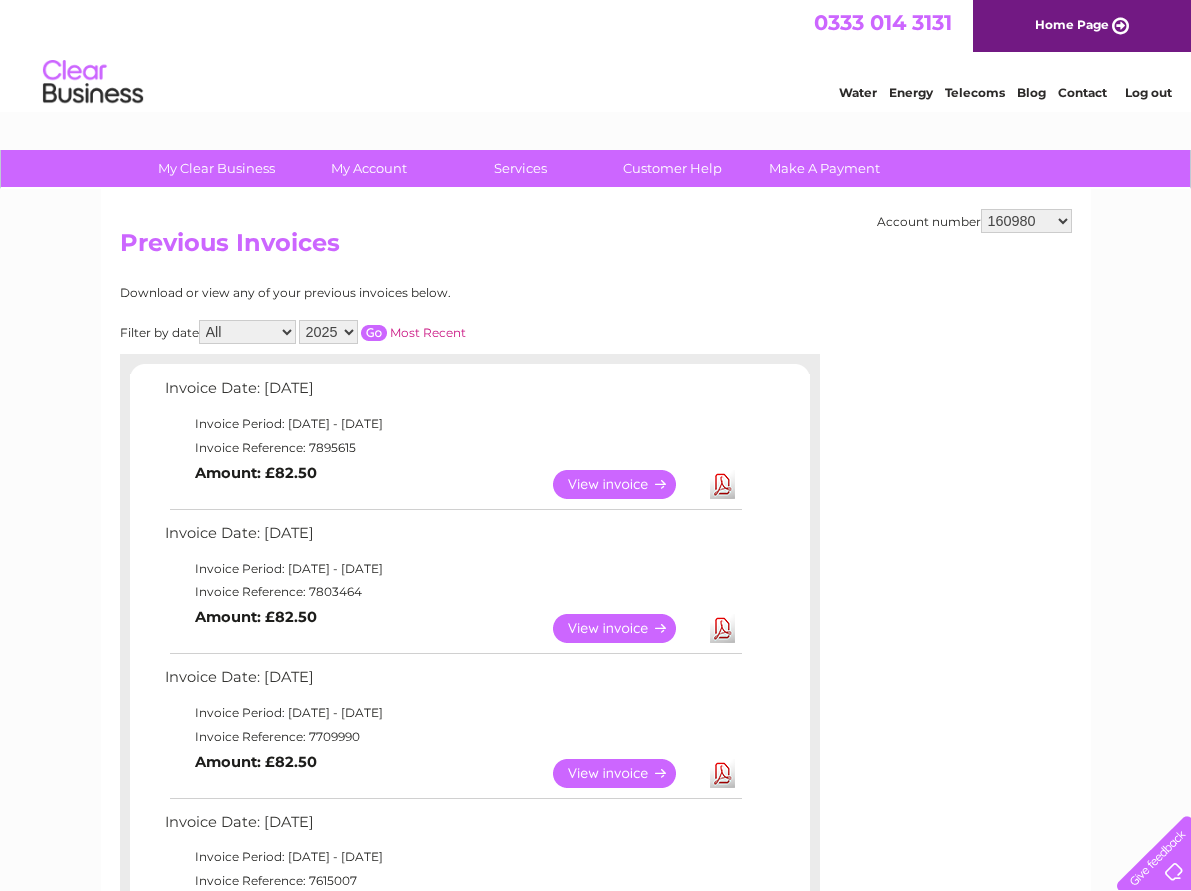 click on "160980
30288236" at bounding box center [1026, 221] 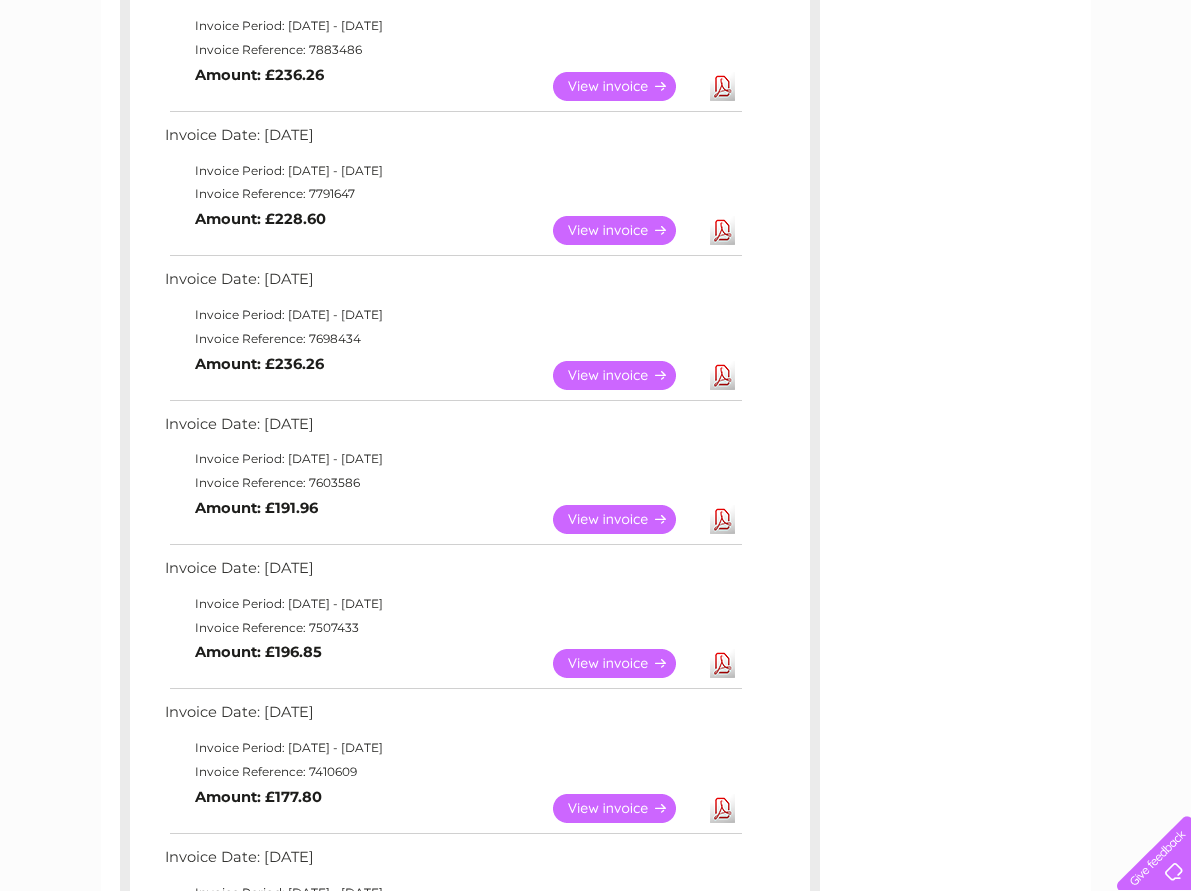 scroll, scrollTop: 400, scrollLeft: 0, axis: vertical 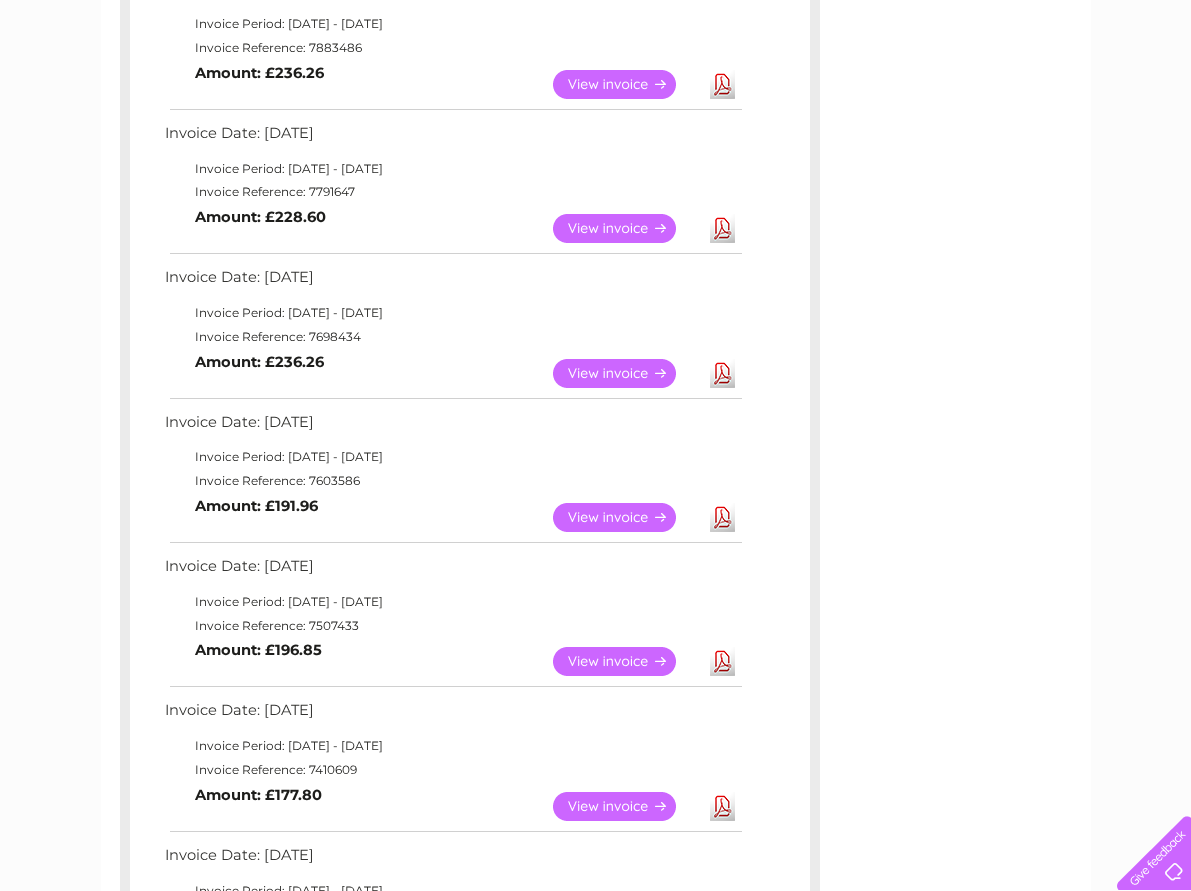 click on "Download" at bounding box center (722, 517) 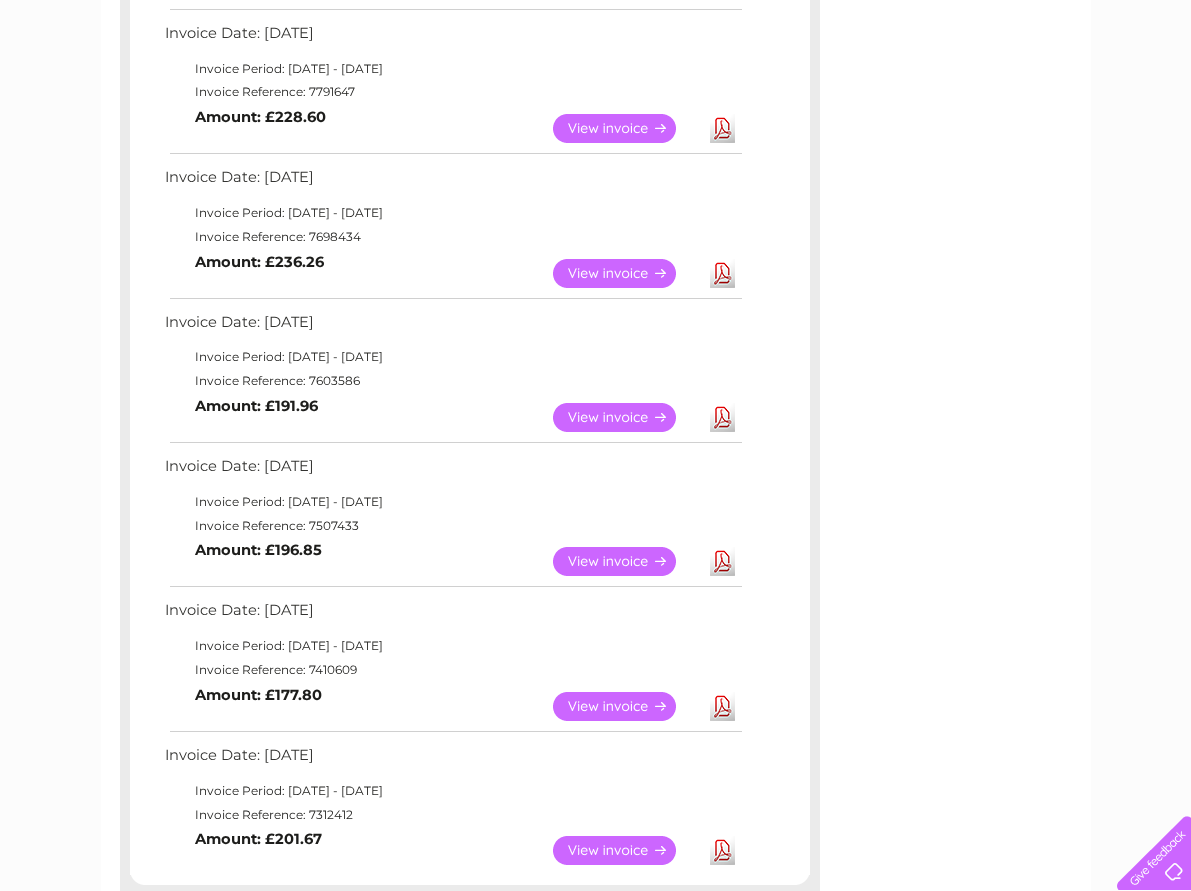 scroll, scrollTop: 400, scrollLeft: 0, axis: vertical 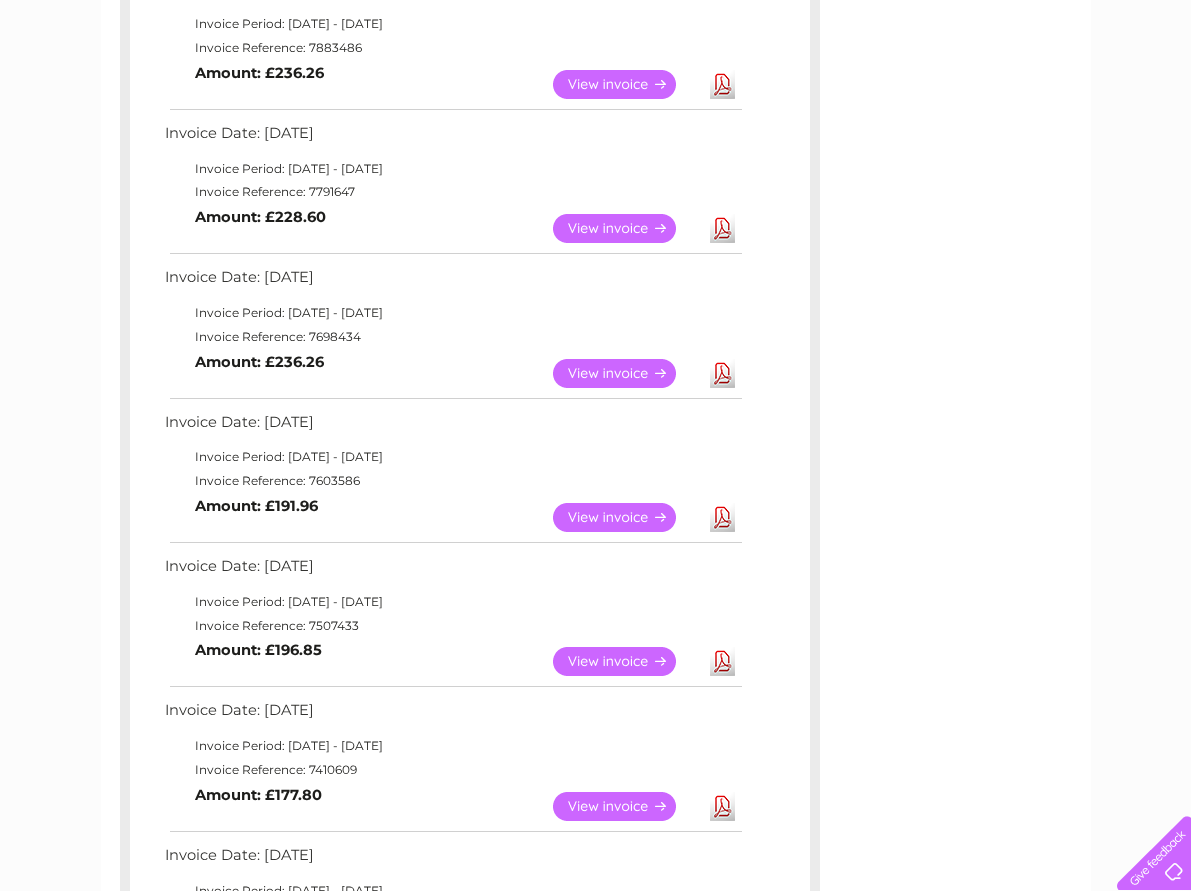 click on "Download" at bounding box center [722, 373] 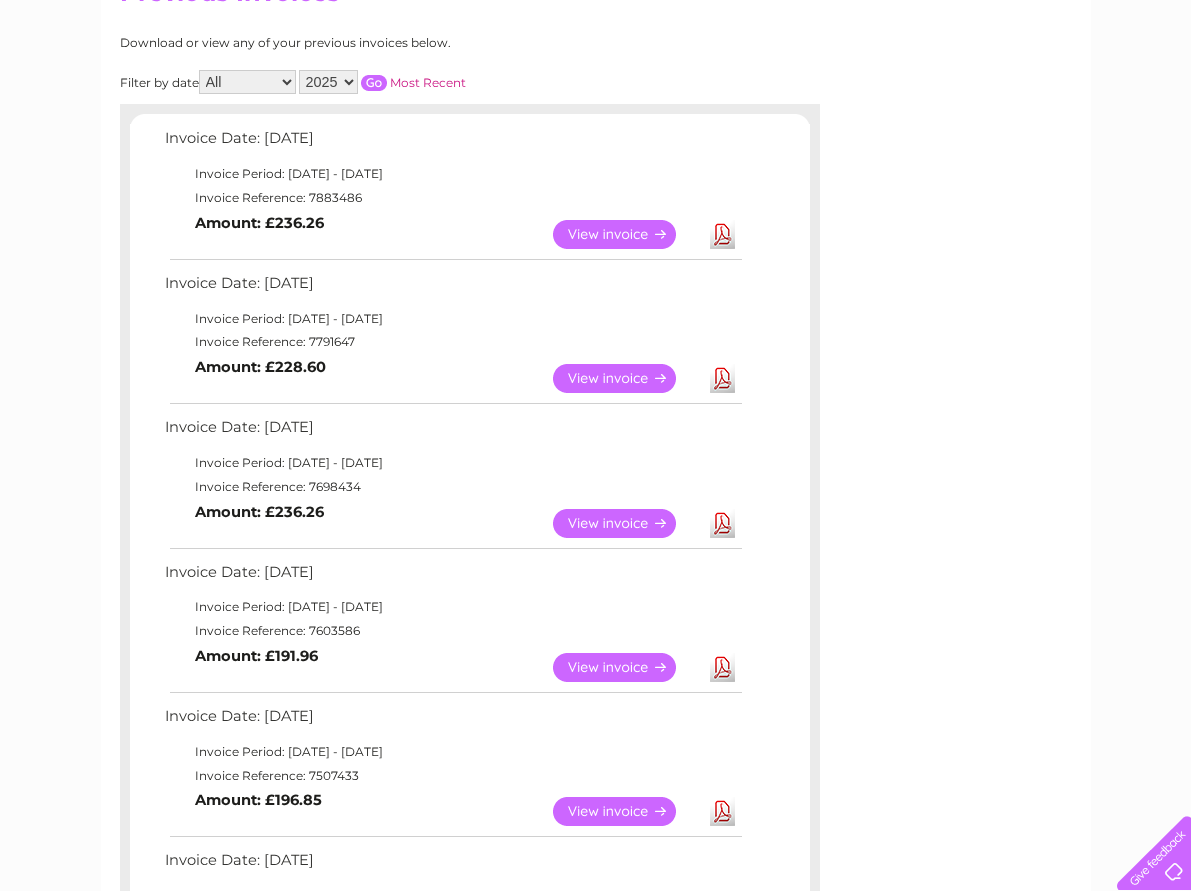 scroll, scrollTop: 300, scrollLeft: 0, axis: vertical 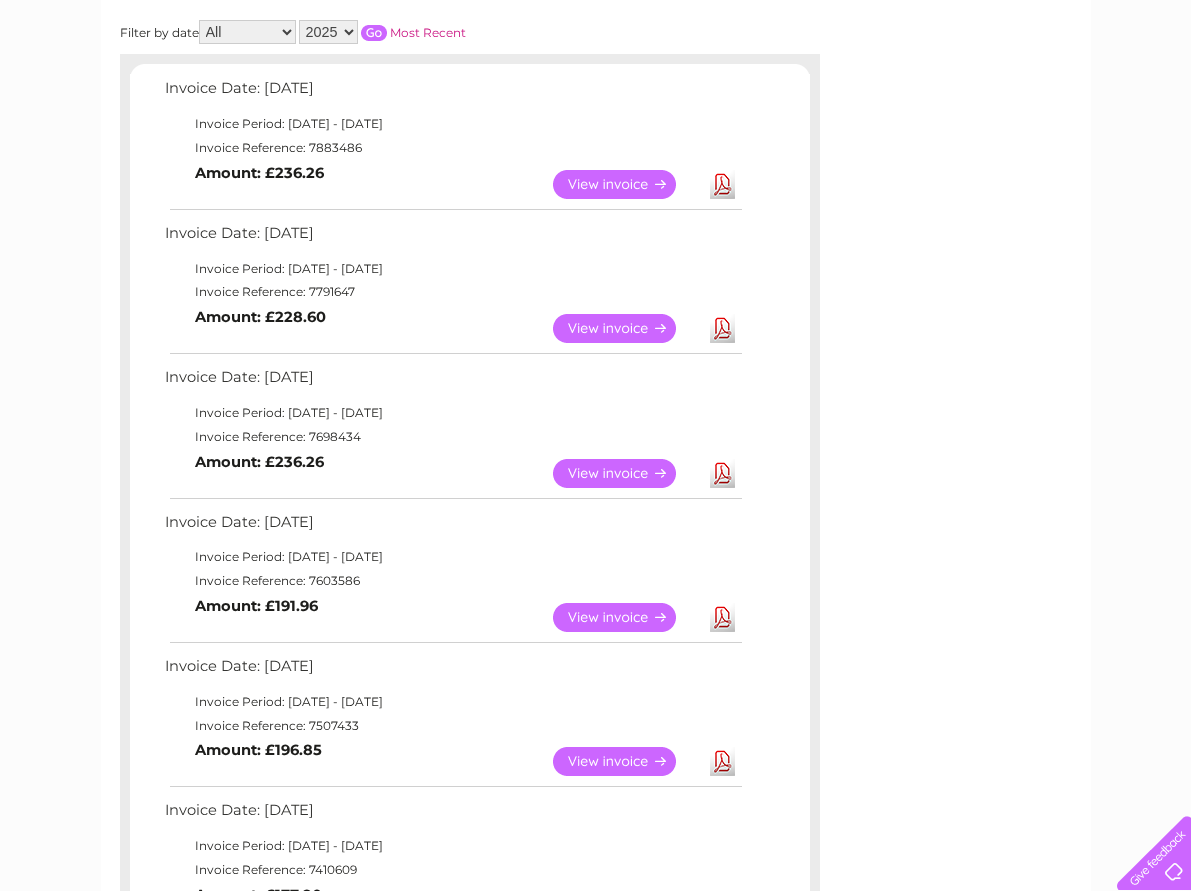 click on "Download" at bounding box center [722, 328] 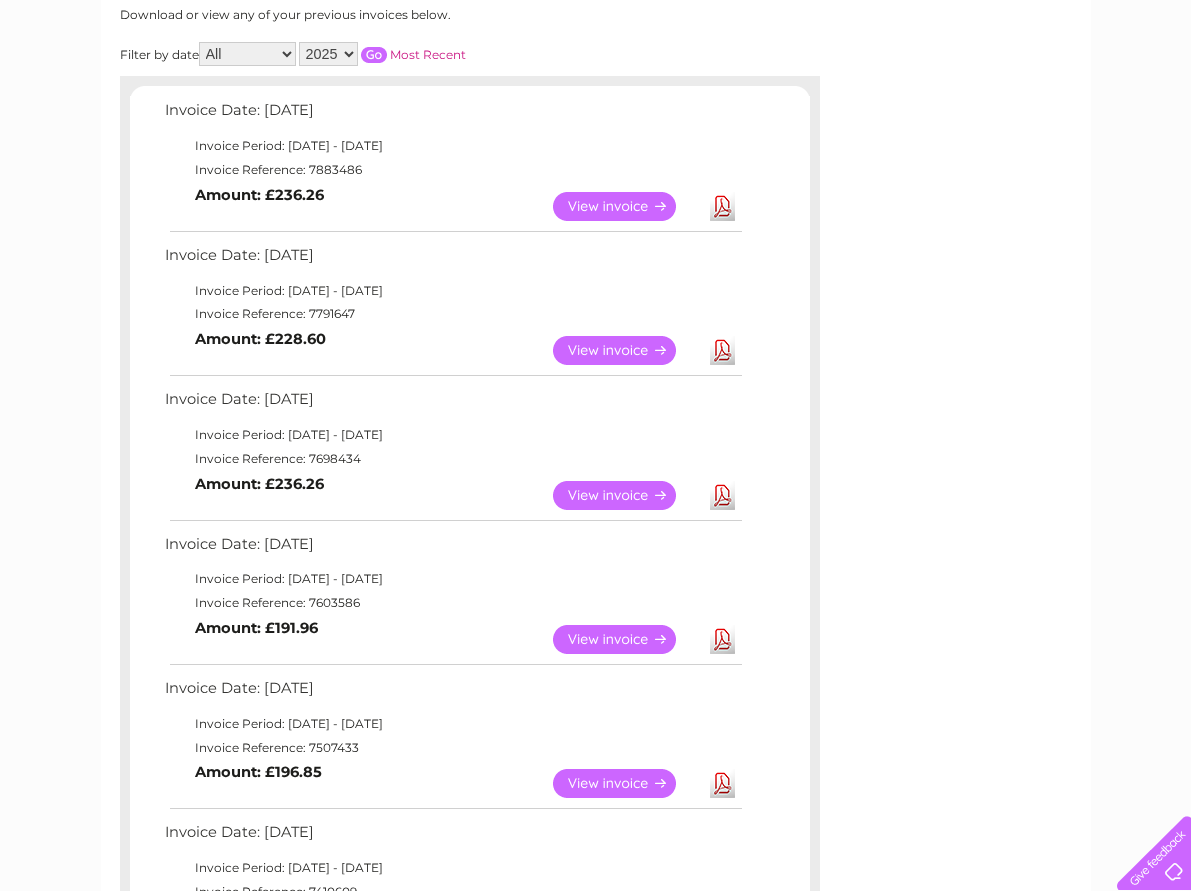 scroll, scrollTop: 0, scrollLeft: 0, axis: both 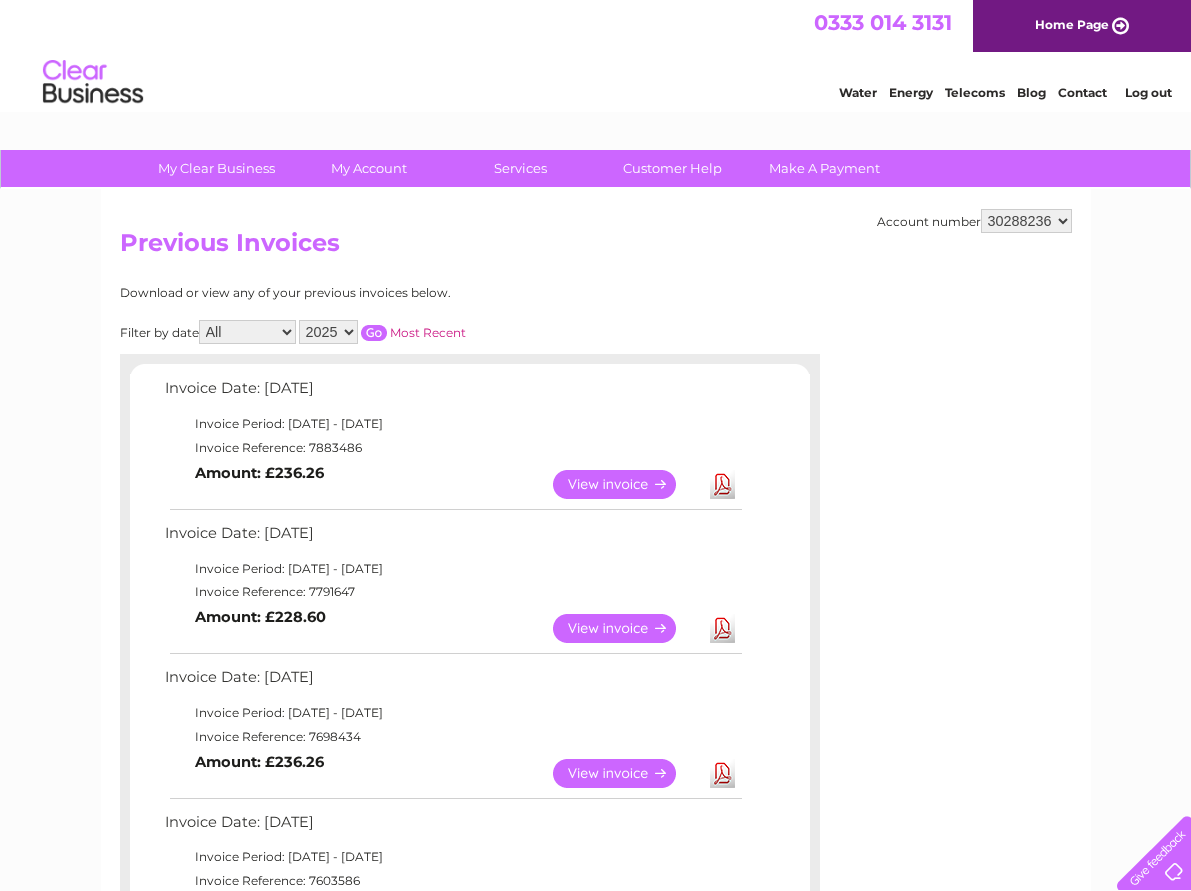 click on "Water" at bounding box center [858, 92] 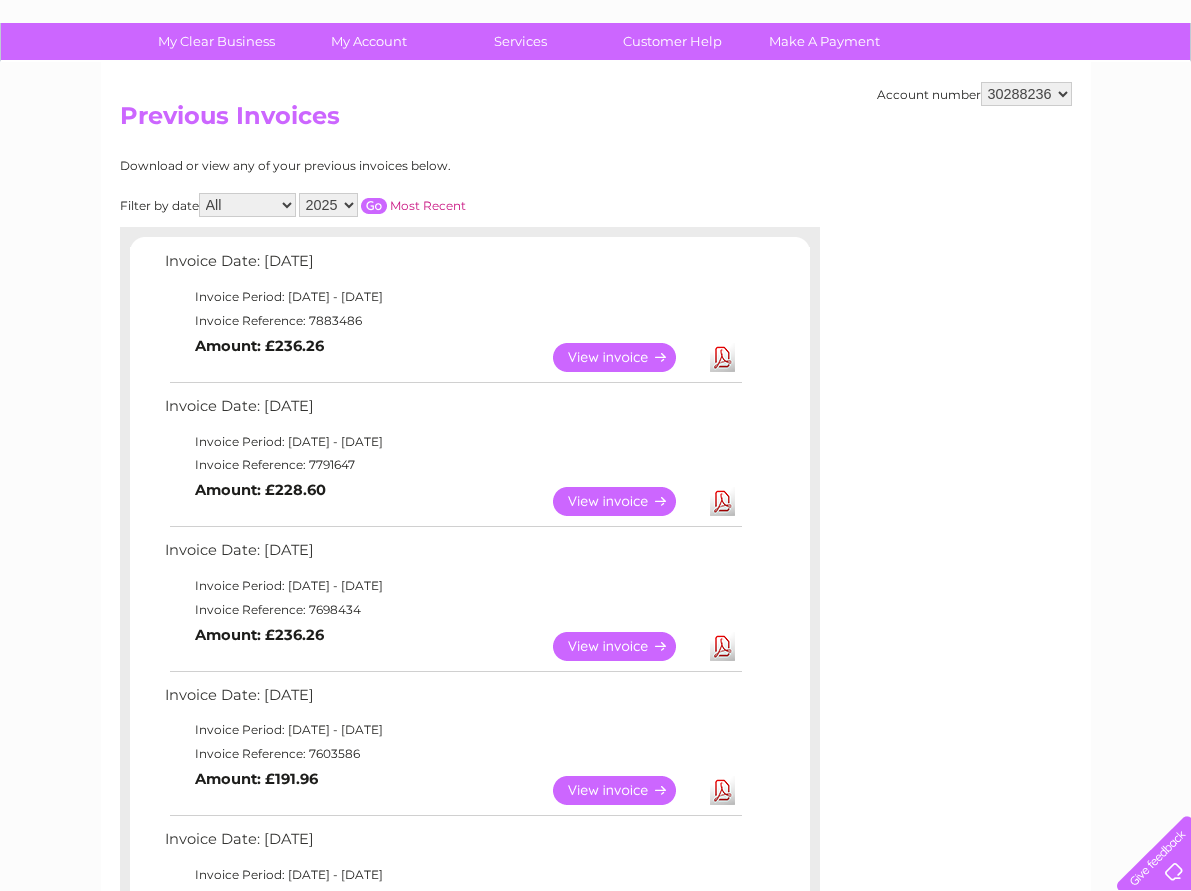scroll, scrollTop: 0, scrollLeft: 0, axis: both 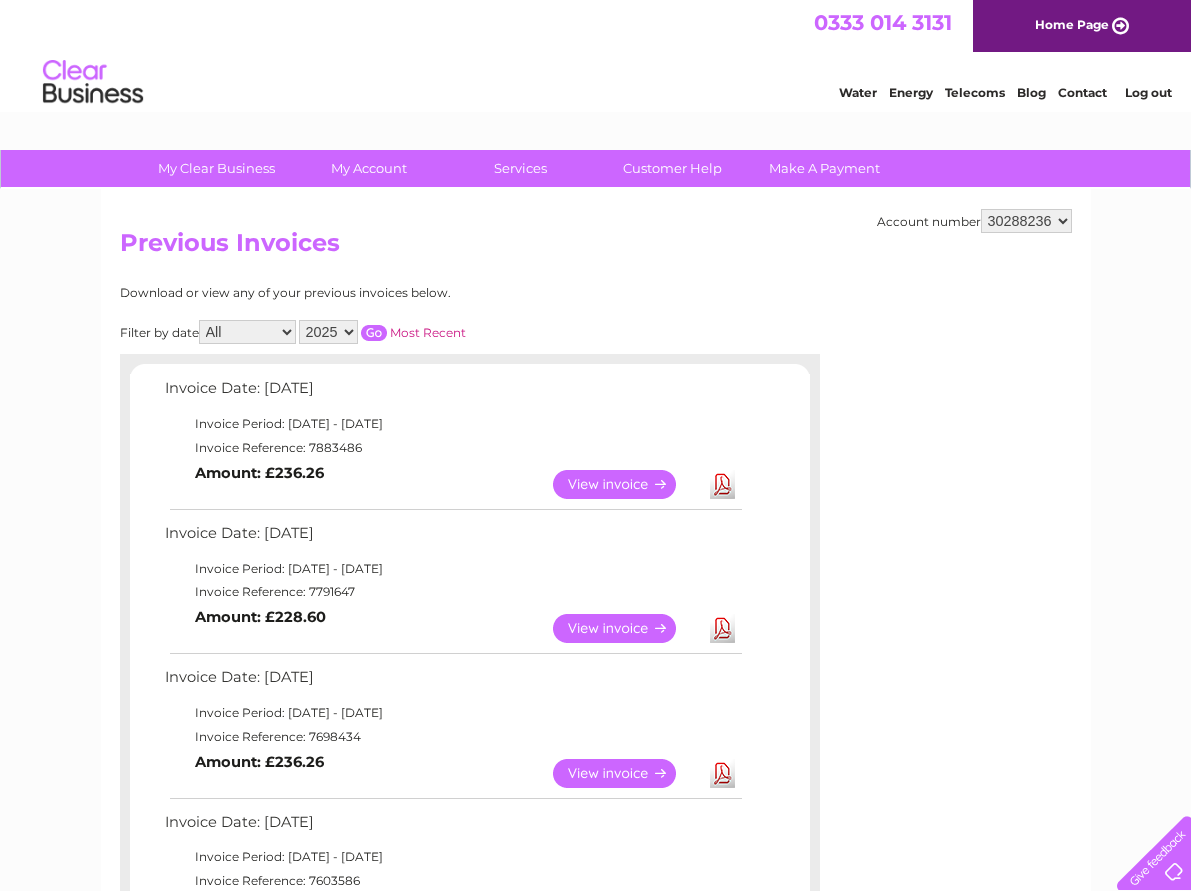 click on "Log out" at bounding box center (1148, 92) 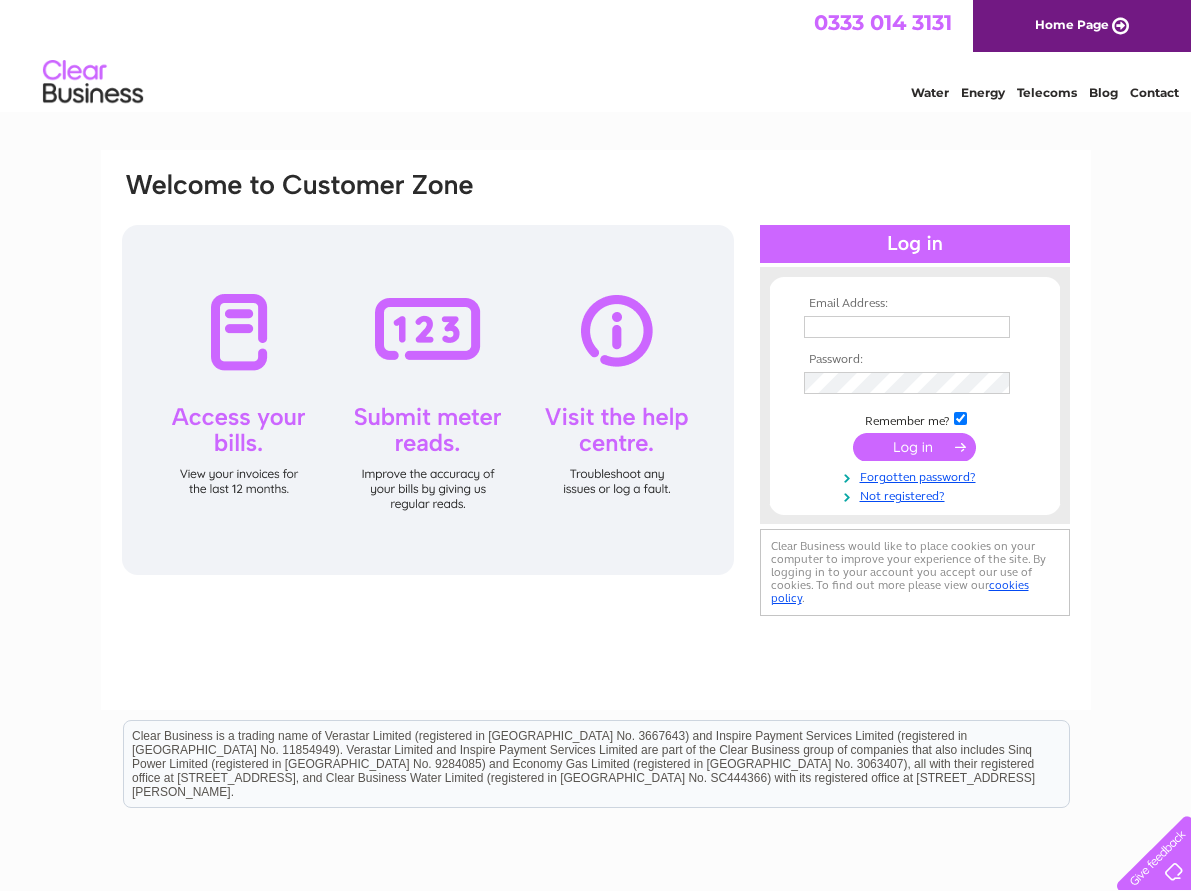 scroll, scrollTop: 0, scrollLeft: 0, axis: both 